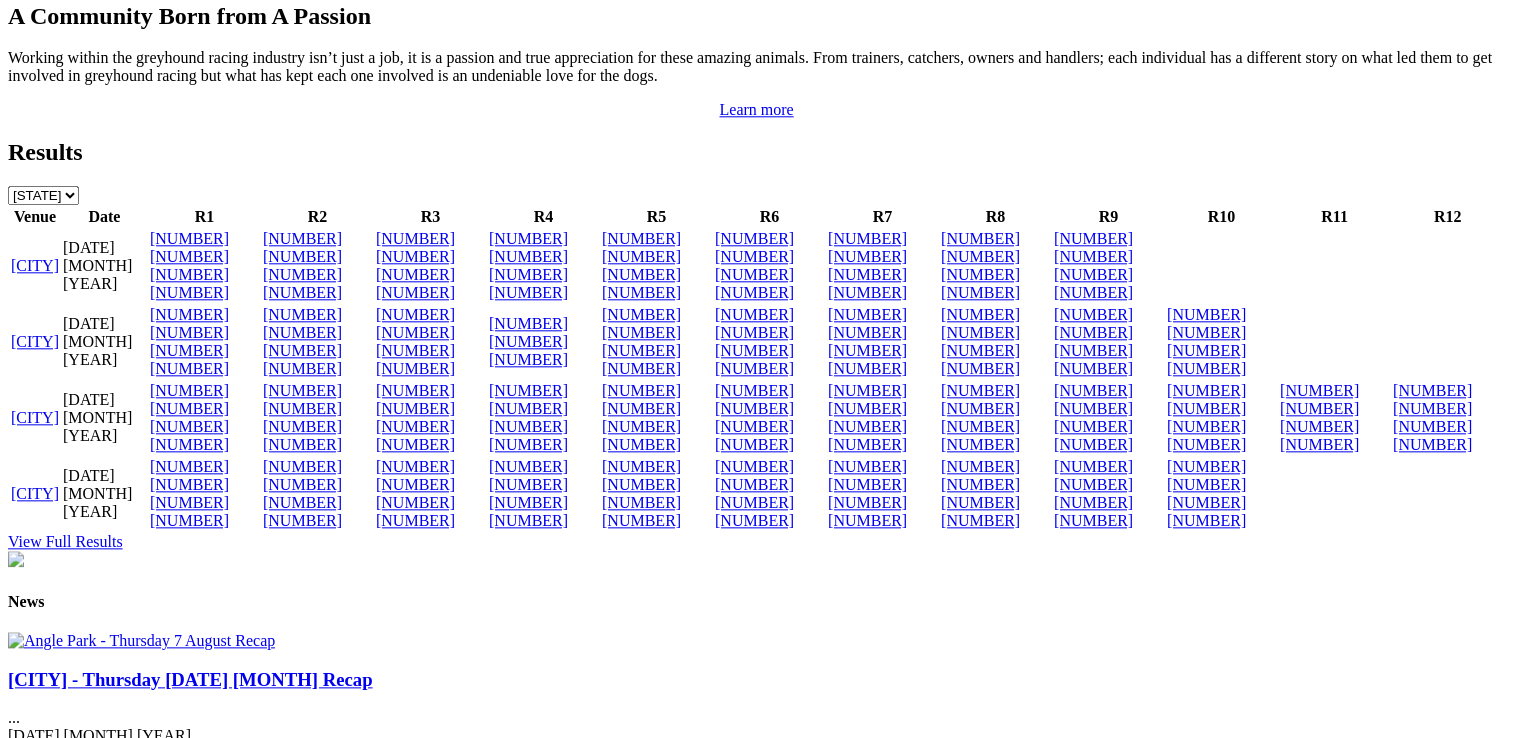 scroll, scrollTop: 2200, scrollLeft: 0, axis: vertical 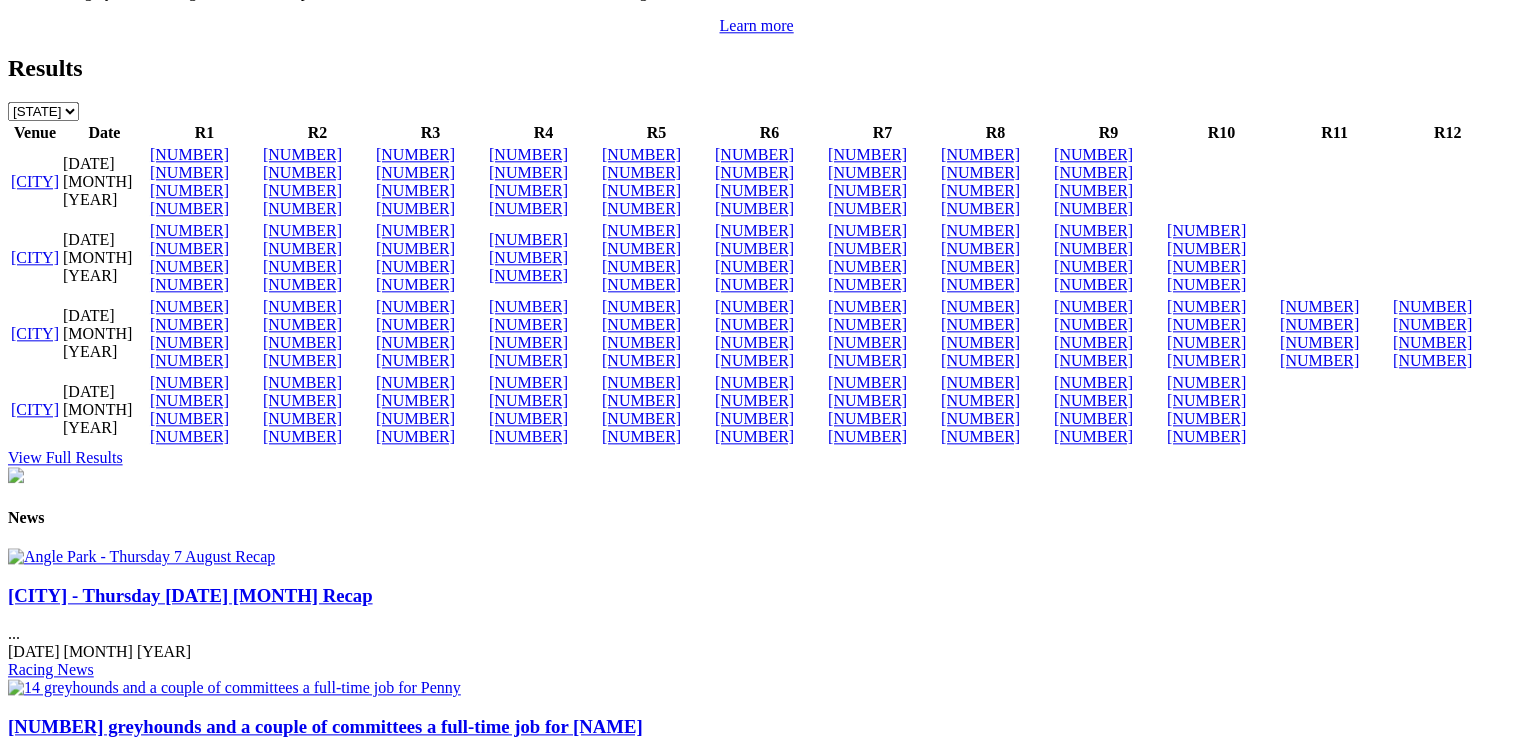 click on "Angle Park - Thursday 7 August Recap" at bounding box center (190, 595) 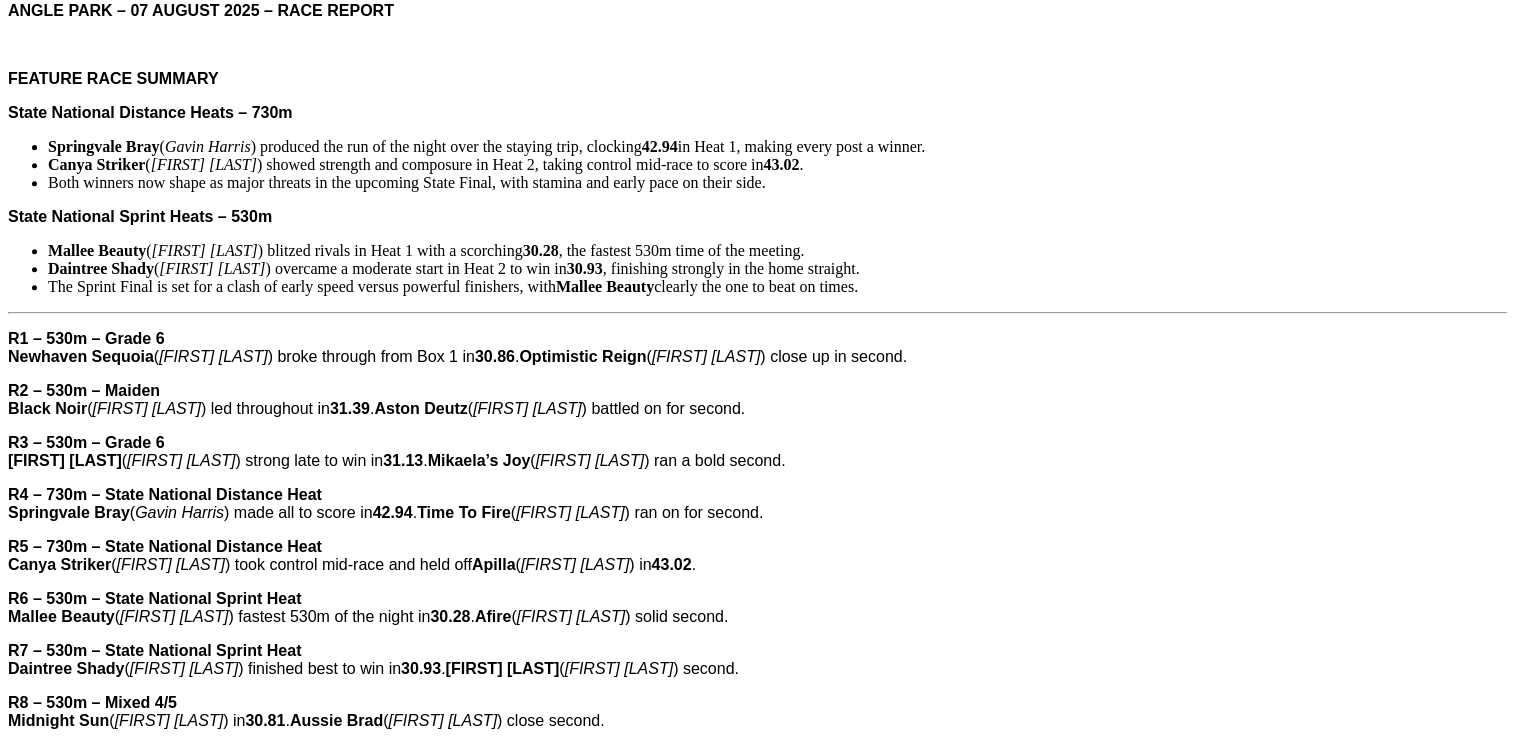 scroll, scrollTop: 700, scrollLeft: 0, axis: vertical 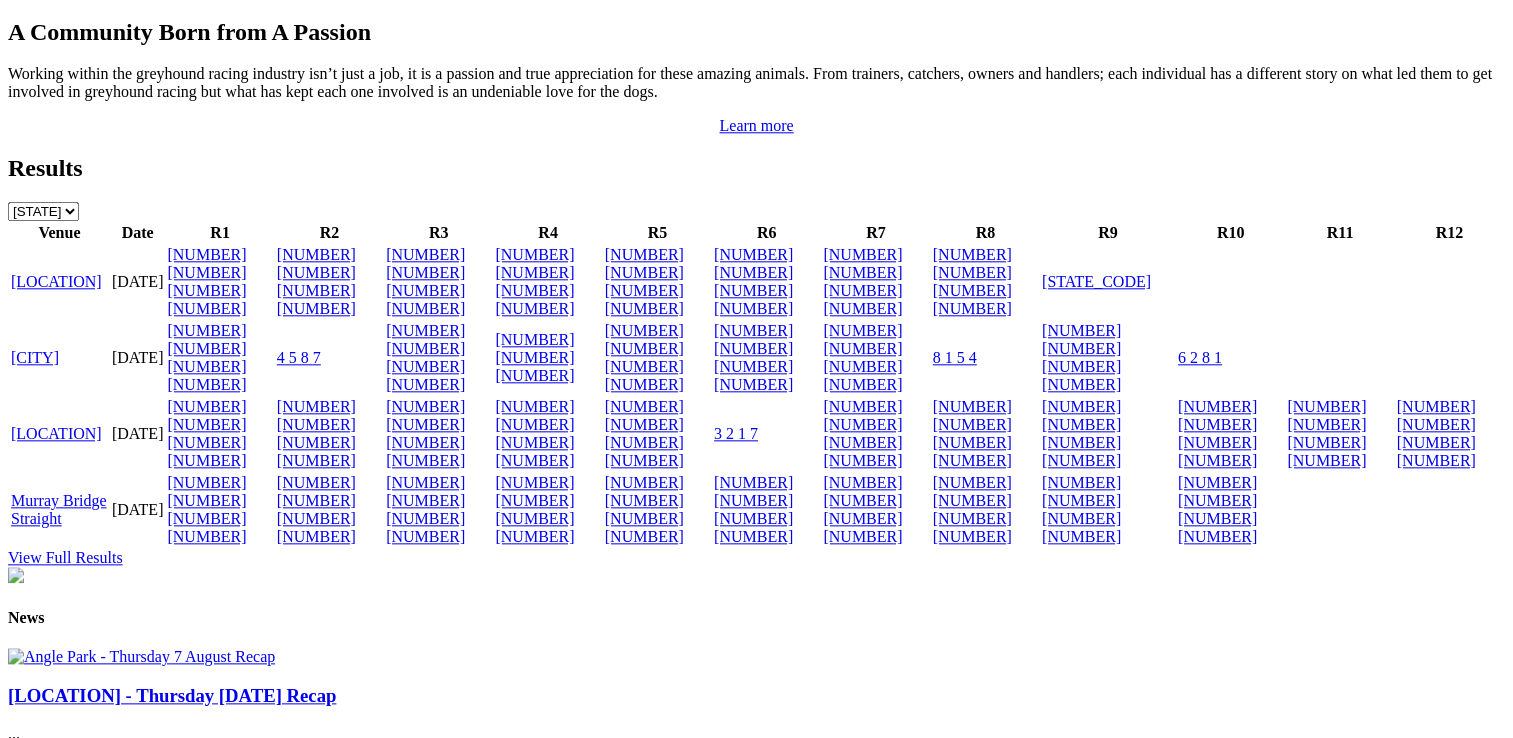 click on "Angle Park - Thursday 7 August Recap" at bounding box center [172, 695] 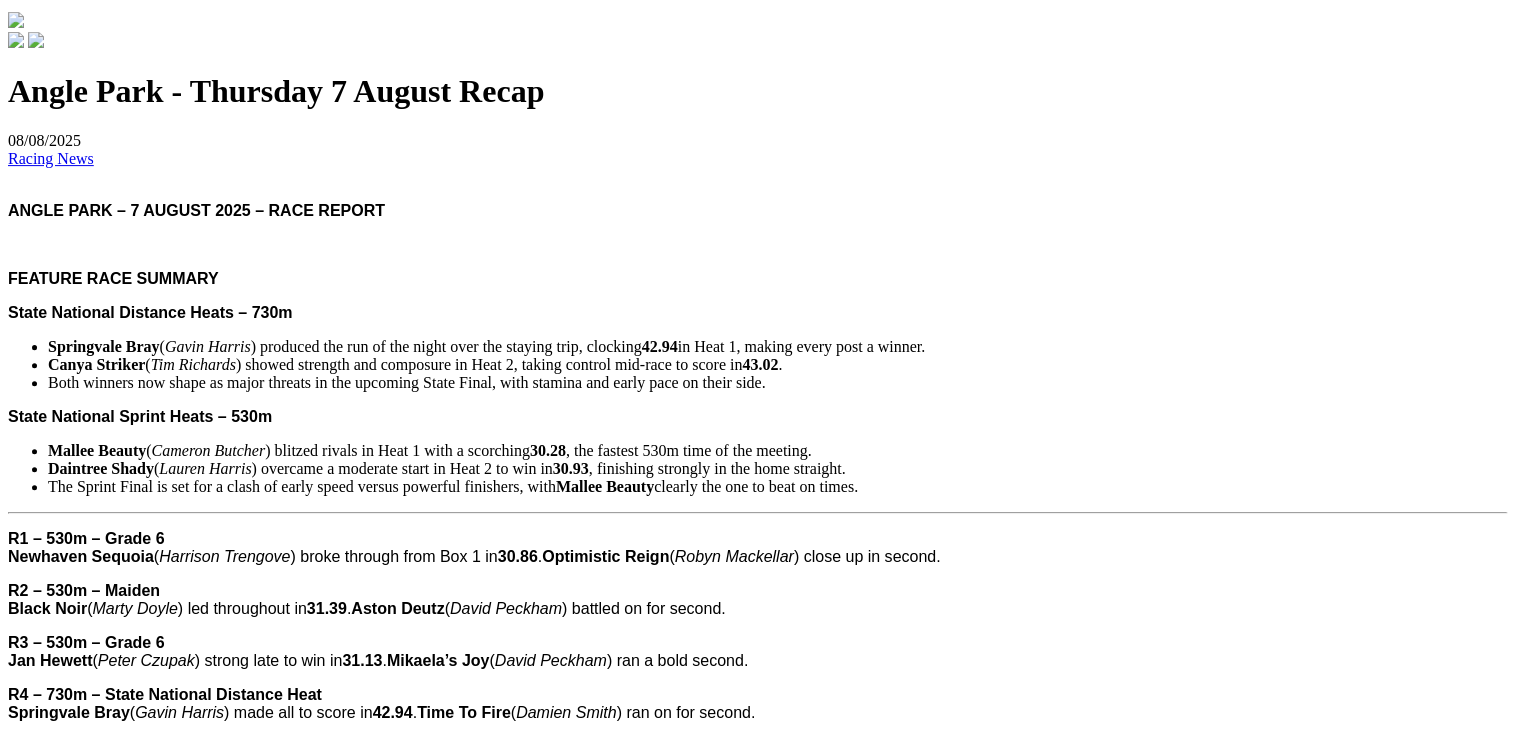scroll, scrollTop: 800, scrollLeft: 0, axis: vertical 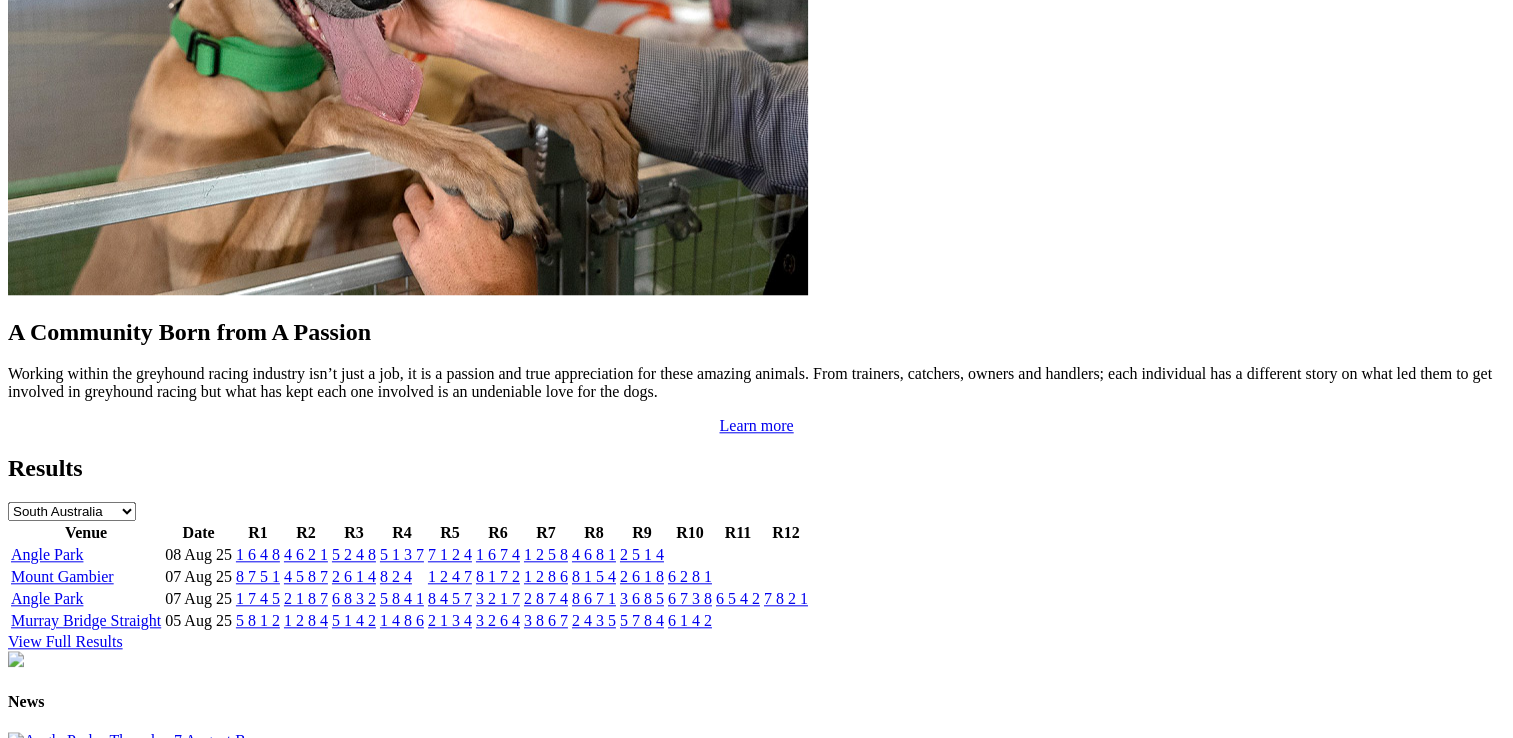 click on "Angle Park" at bounding box center [47, 554] 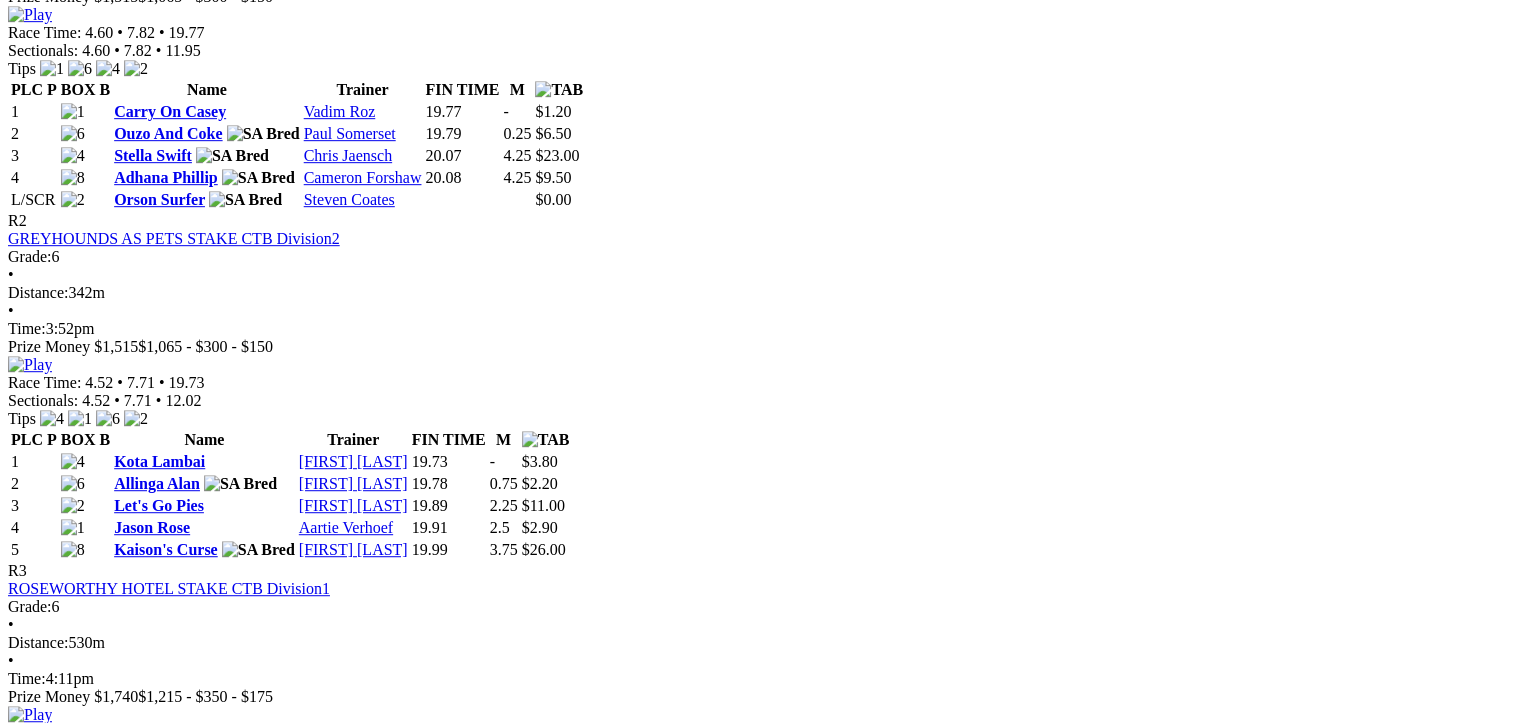 scroll, scrollTop: 1100, scrollLeft: 0, axis: vertical 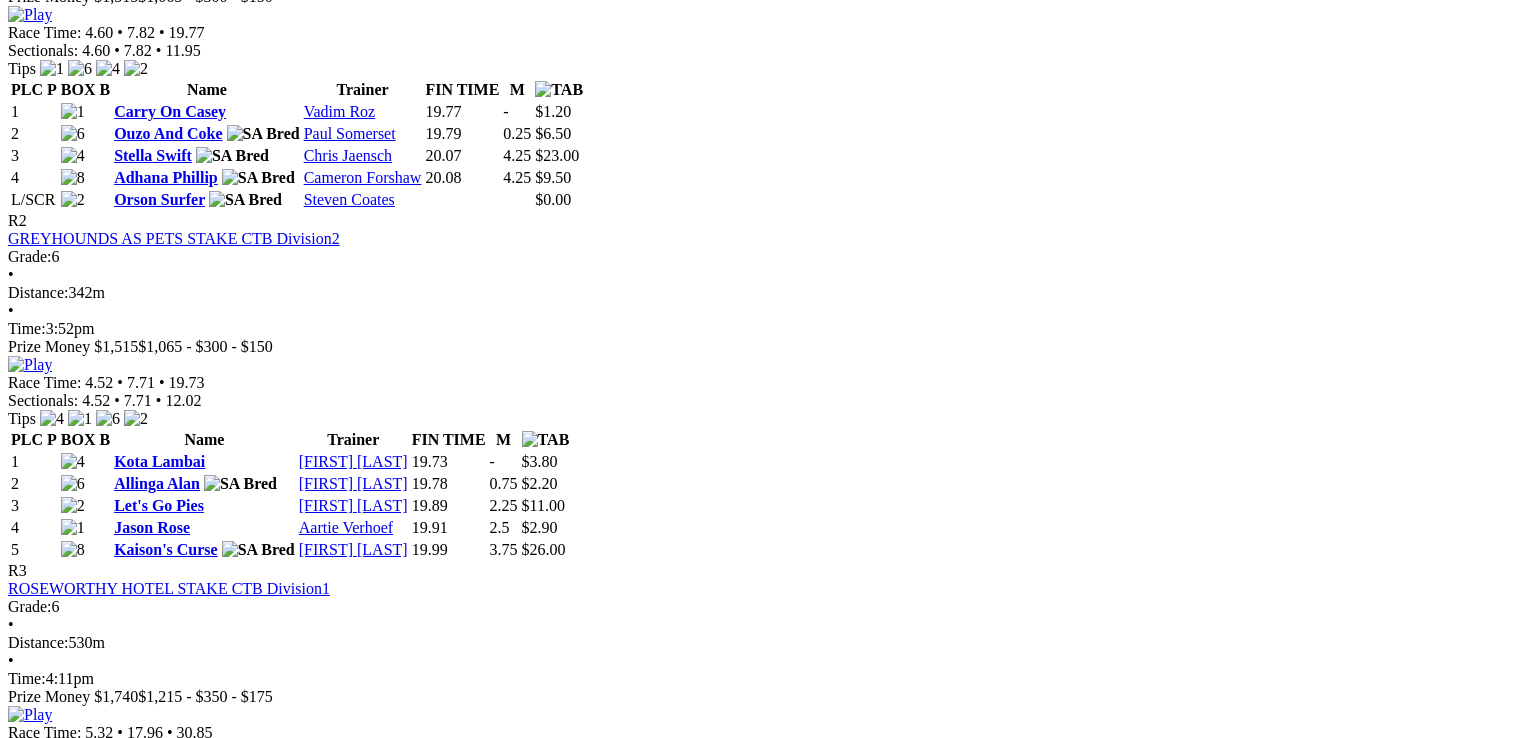 click on "Angle Park - Race 6" at bounding box center (756, 5243) 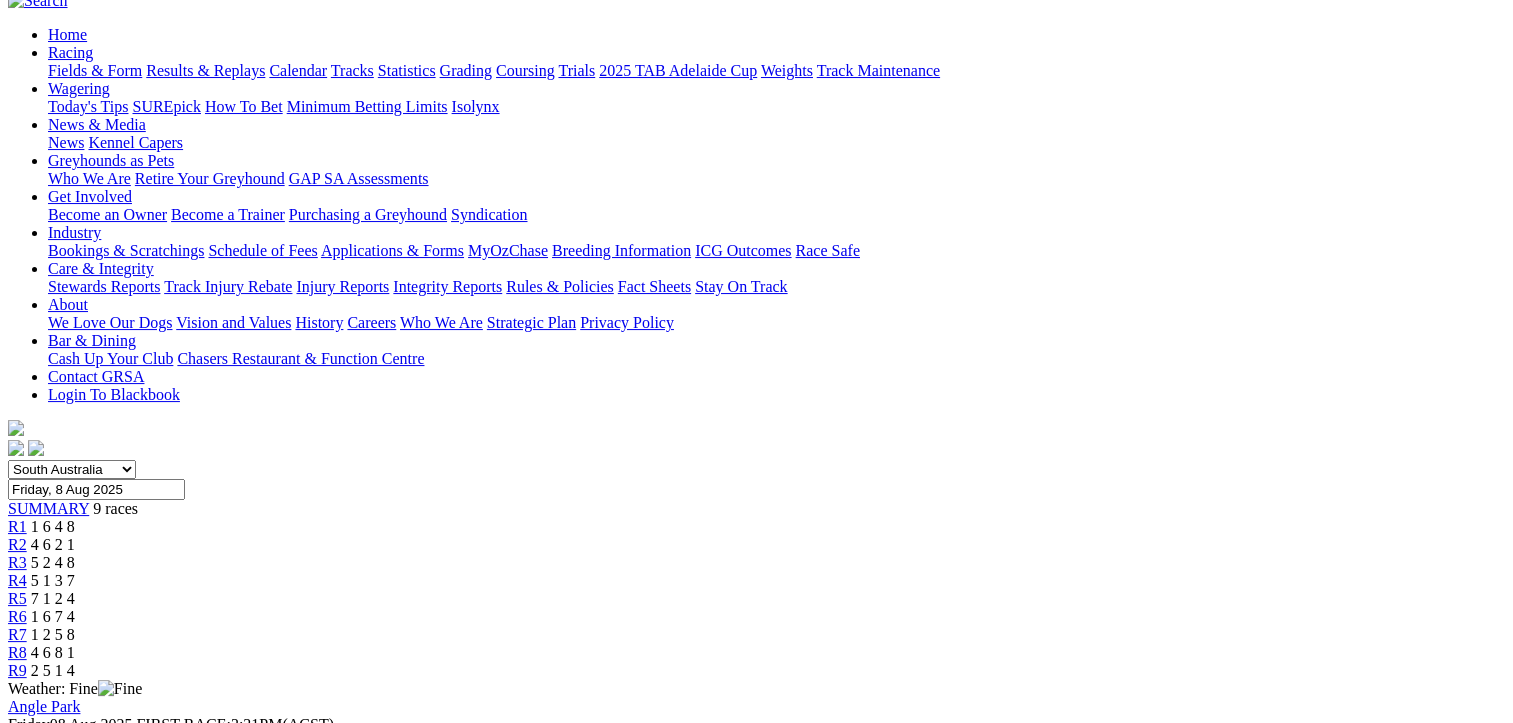 scroll, scrollTop: 400, scrollLeft: 0, axis: vertical 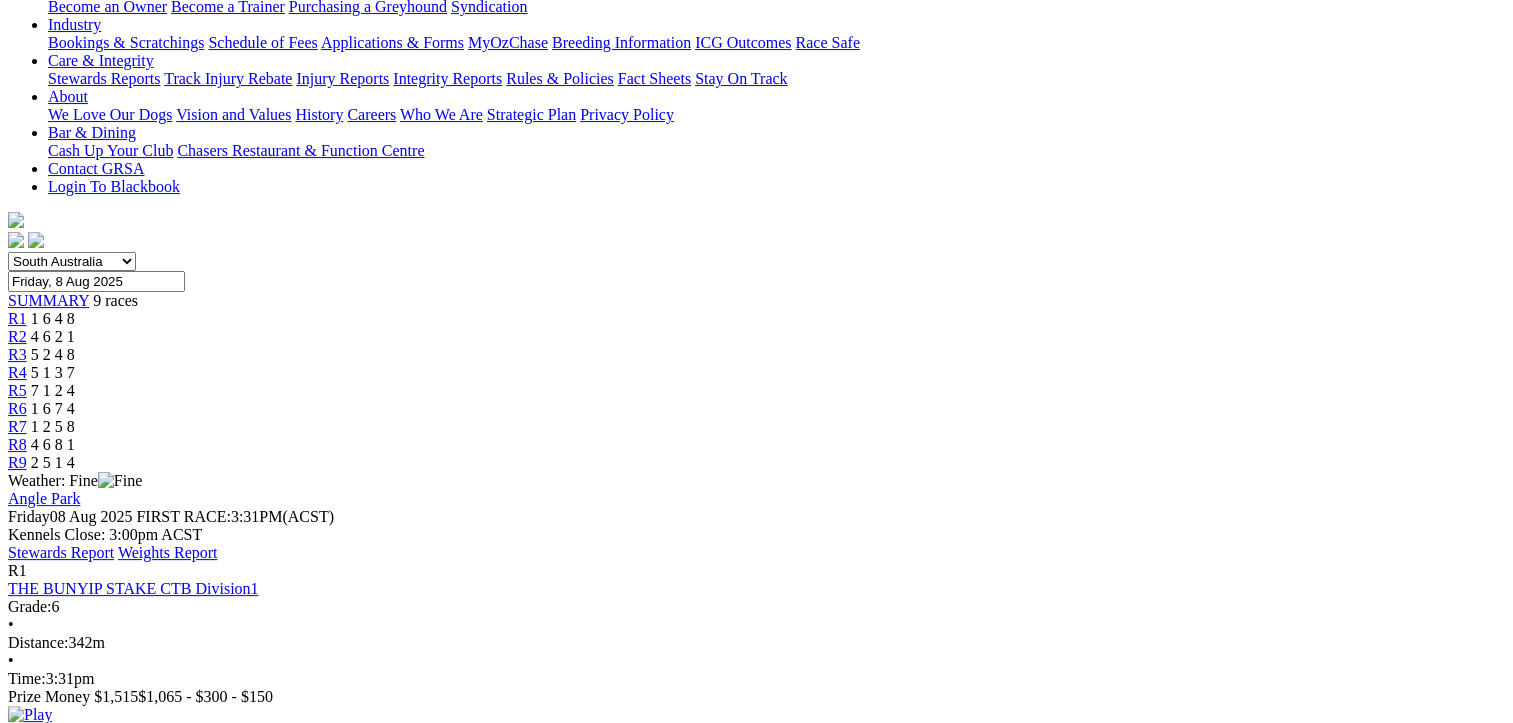 click at bounding box center (30, 715) 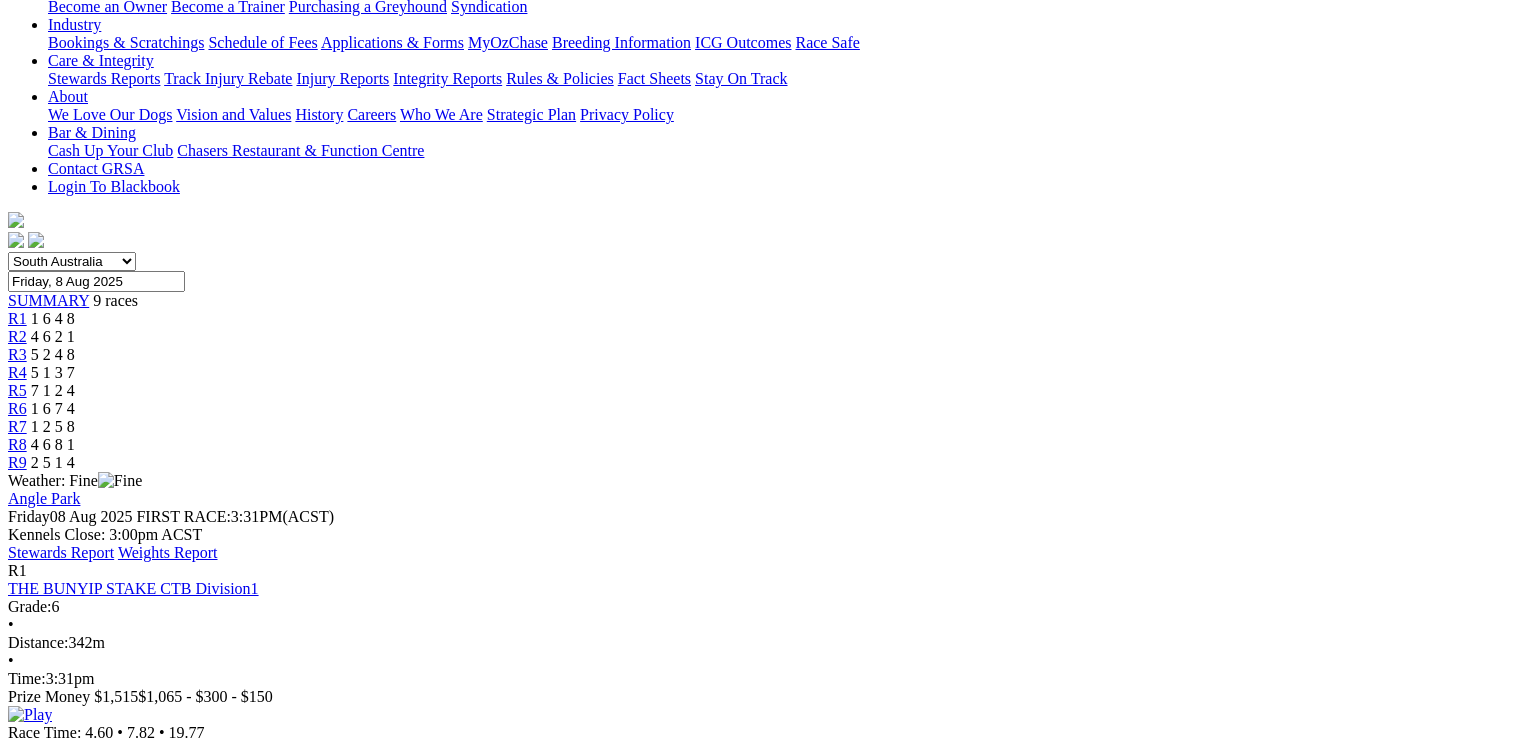 click at bounding box center (16, 5718) 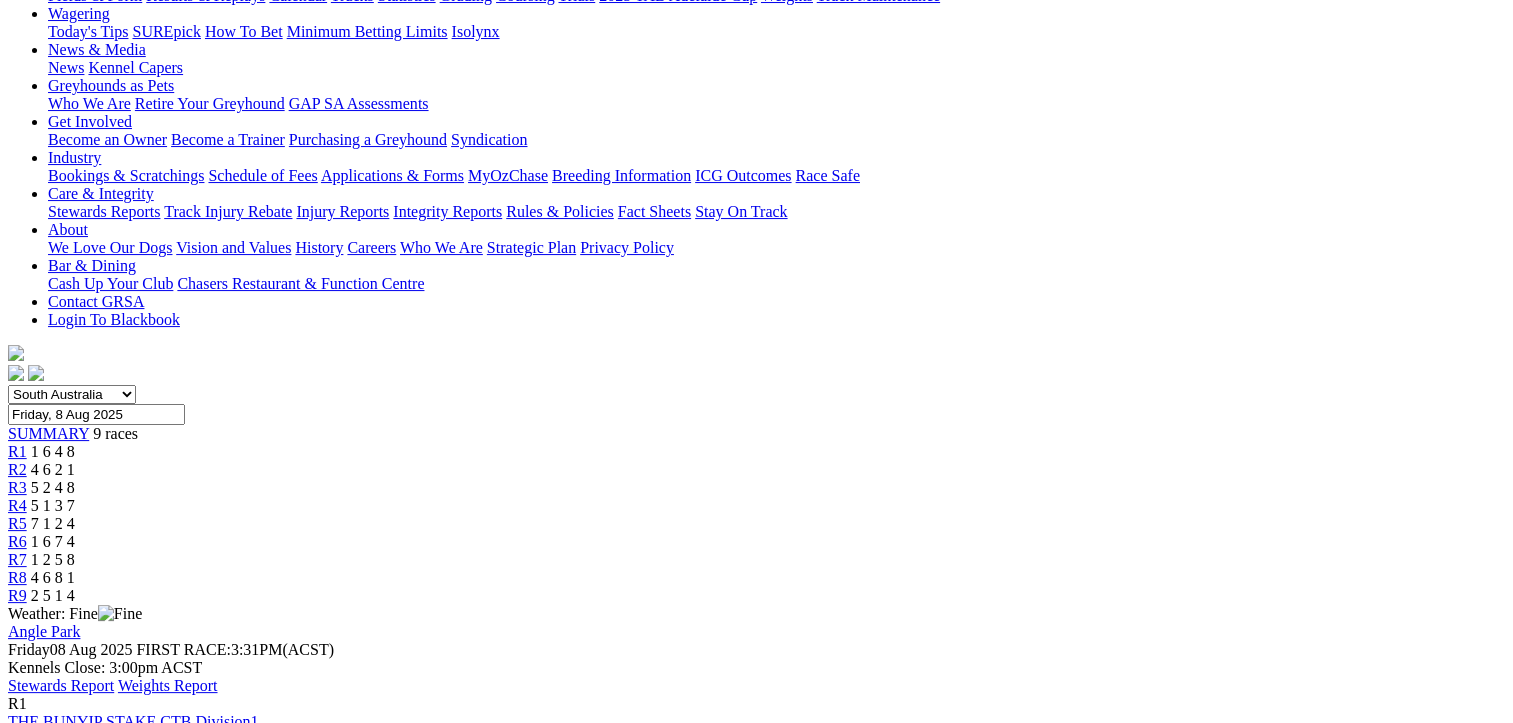 scroll, scrollTop: 0, scrollLeft: 0, axis: both 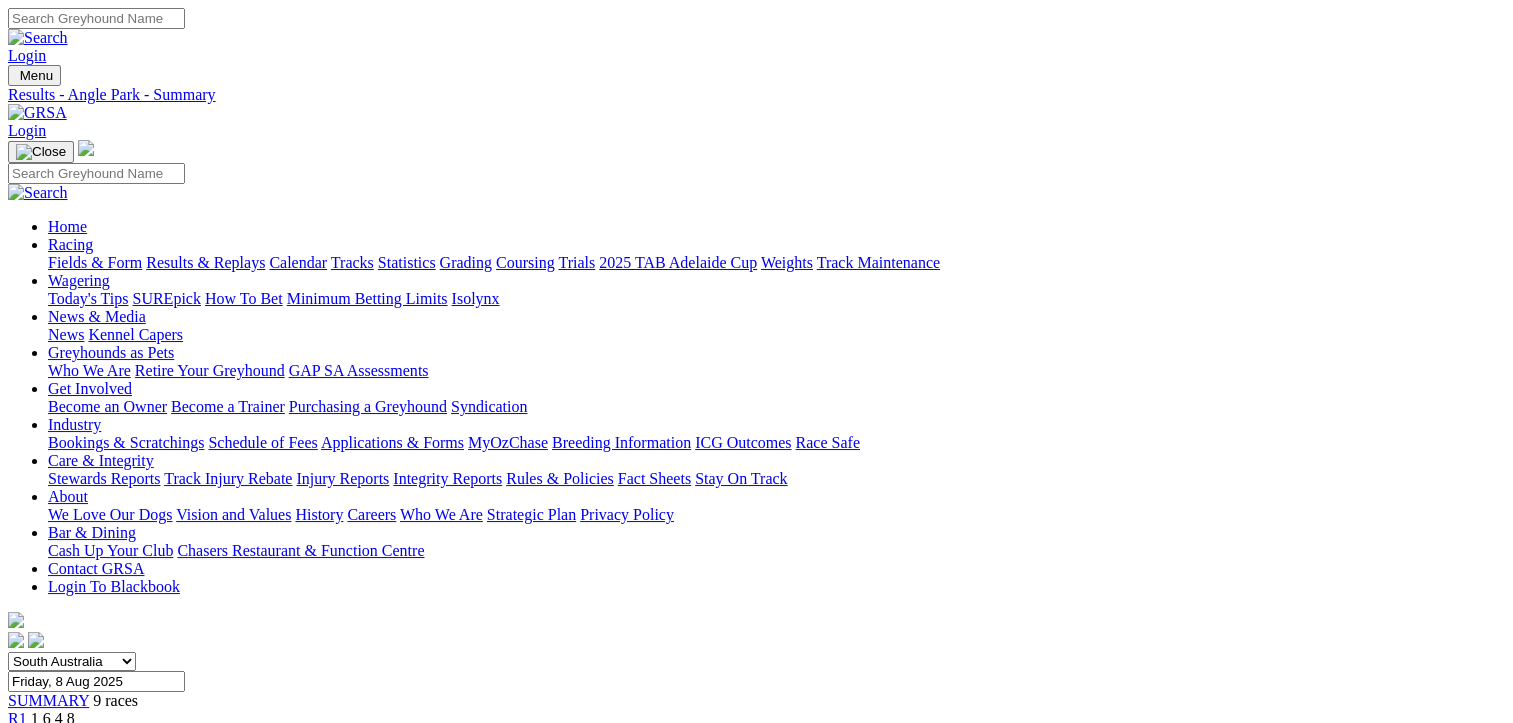 click on "Stewards Report" at bounding box center (61, 952) 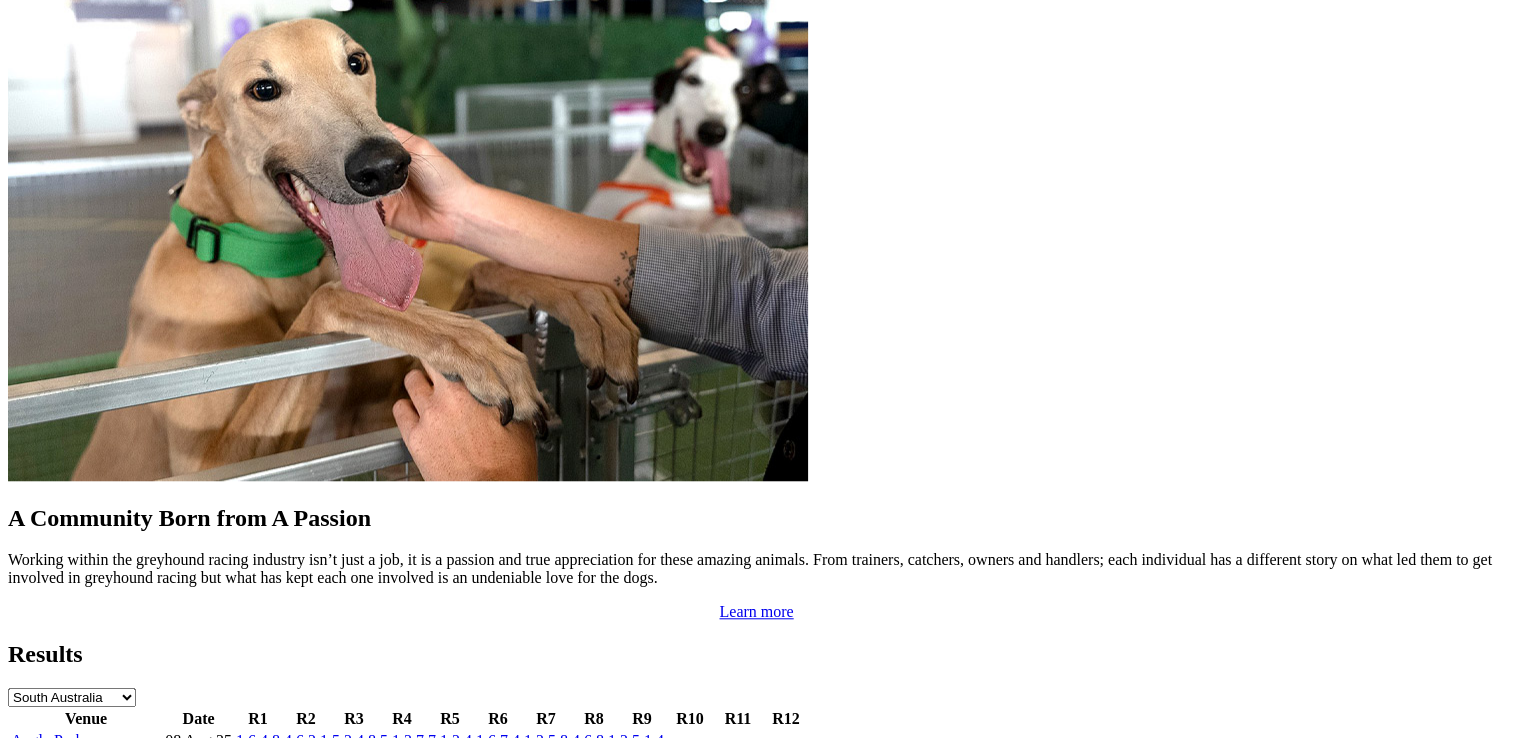 scroll, scrollTop: 1600, scrollLeft: 0, axis: vertical 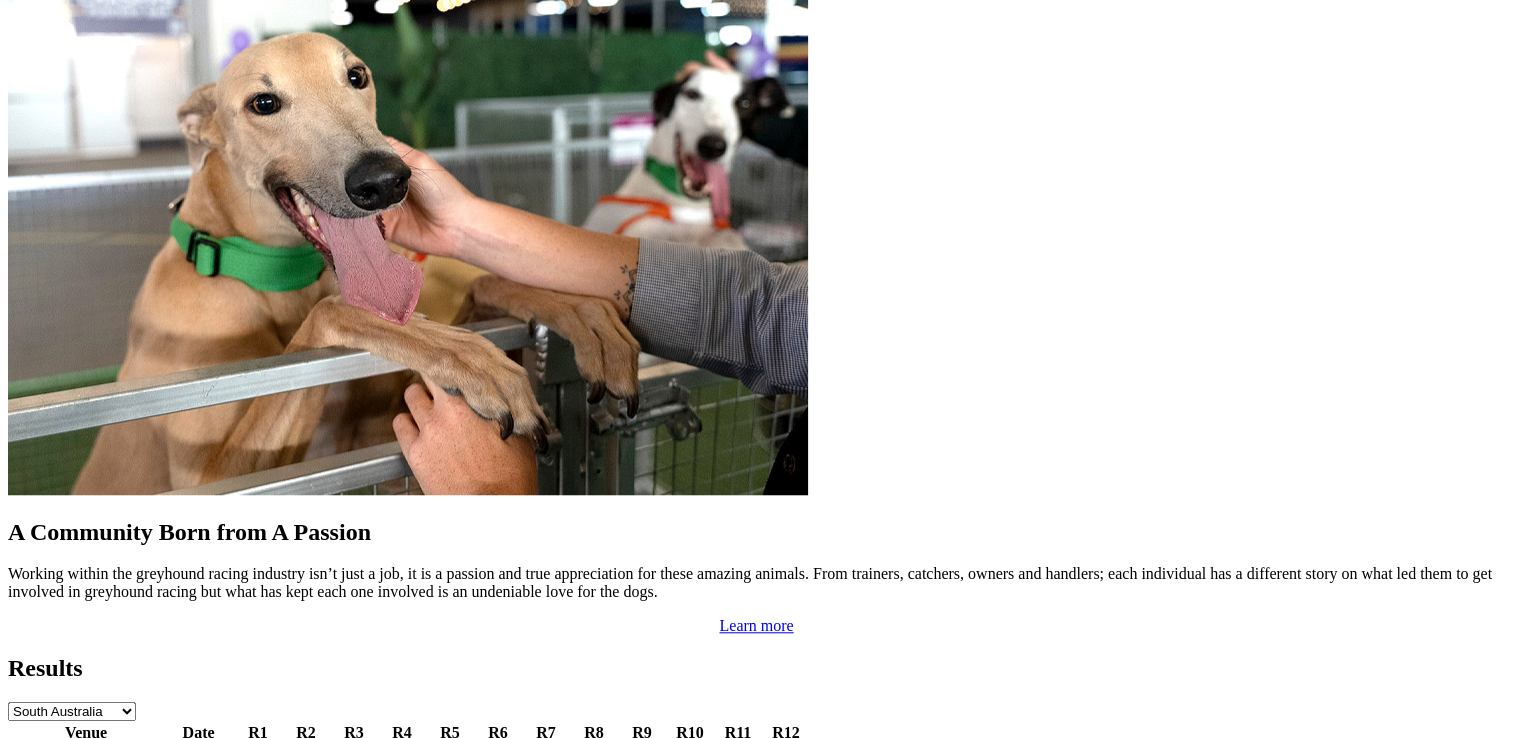 click on "Angle Park" at bounding box center [47, 754] 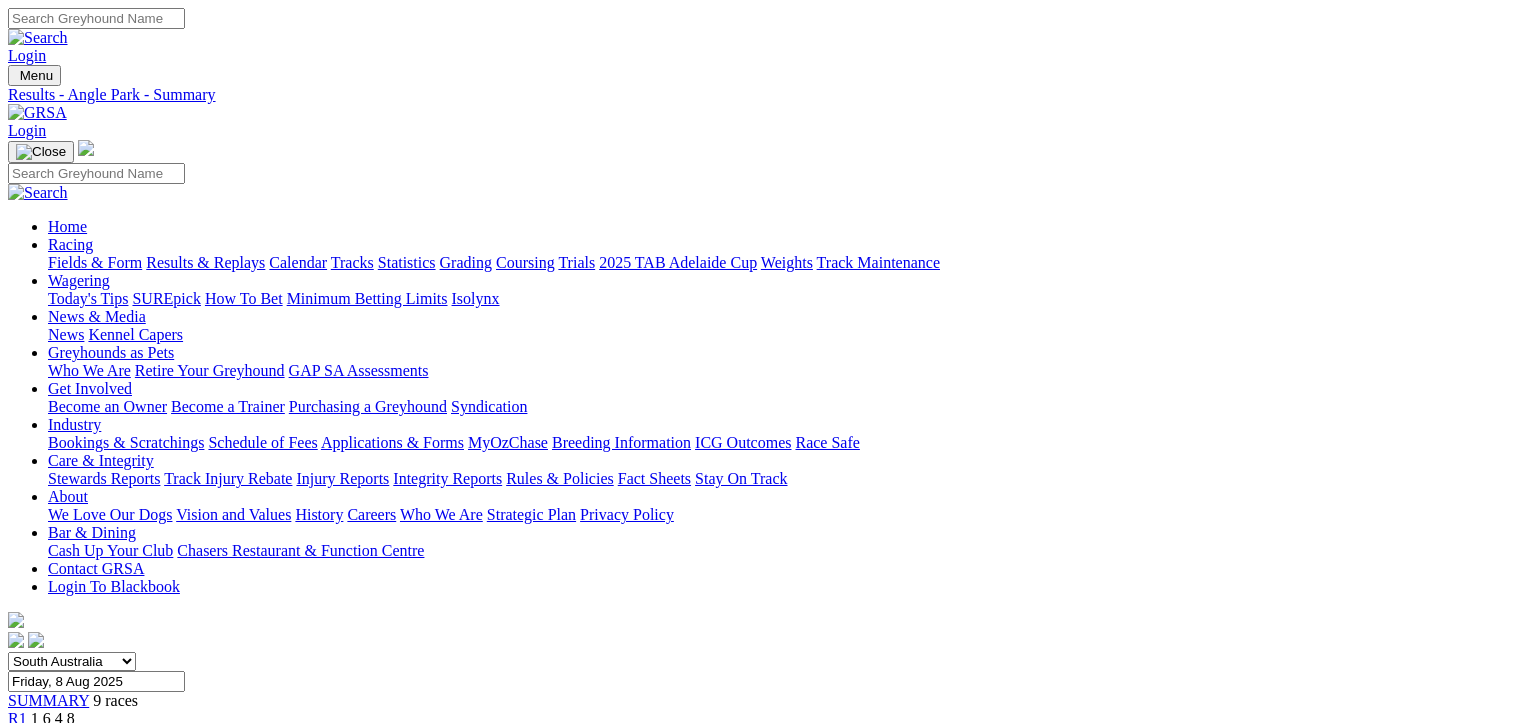 scroll, scrollTop: 0, scrollLeft: 0, axis: both 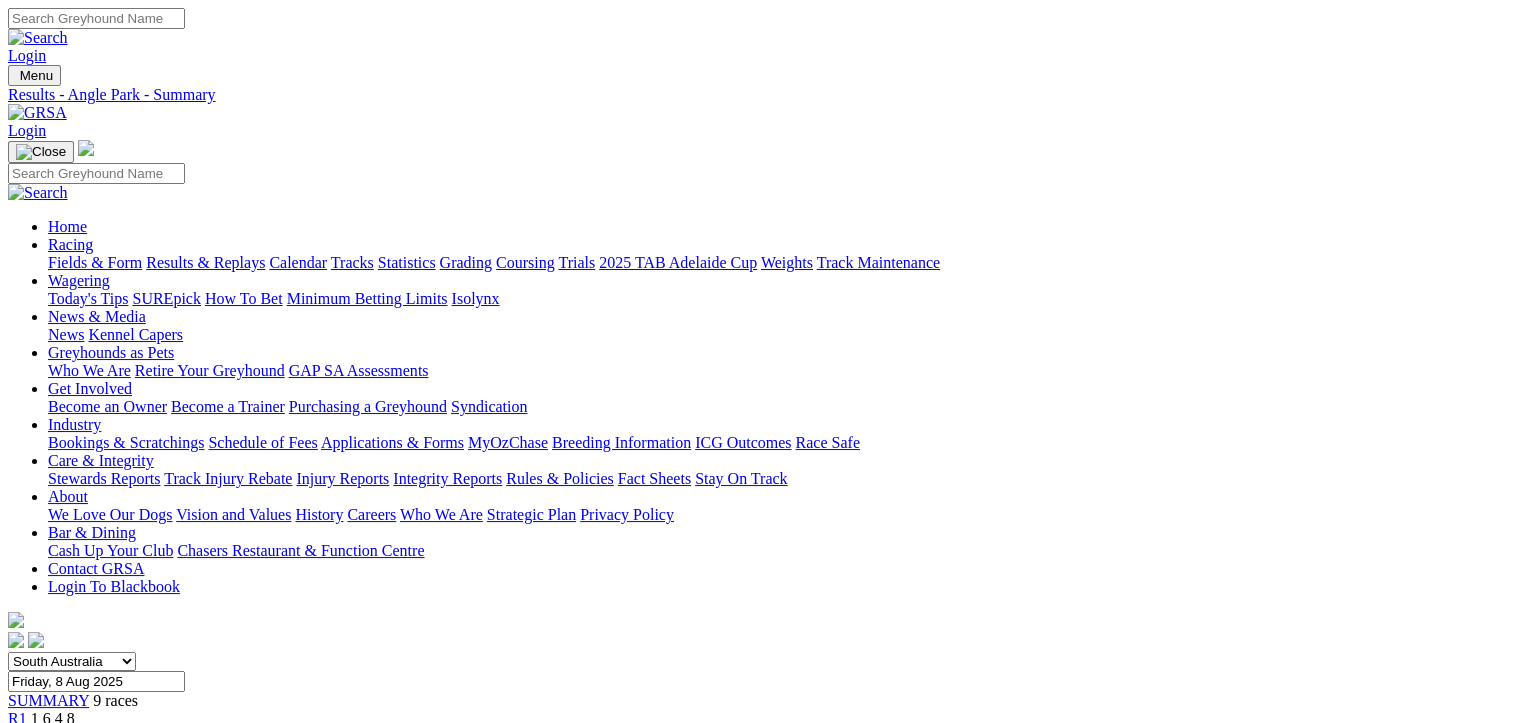 click on "Stewards Report" at bounding box center (61, 952) 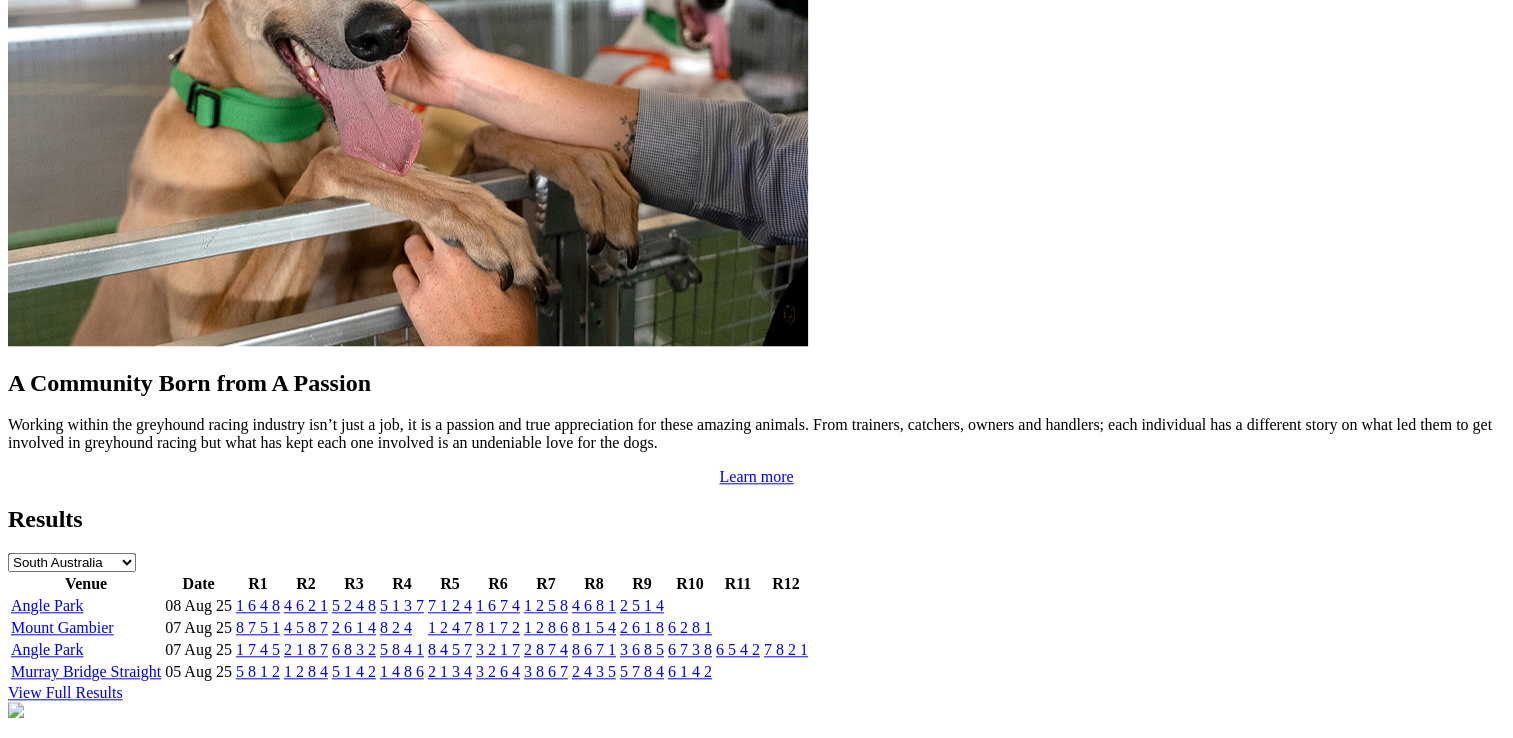 scroll, scrollTop: 1700, scrollLeft: 0, axis: vertical 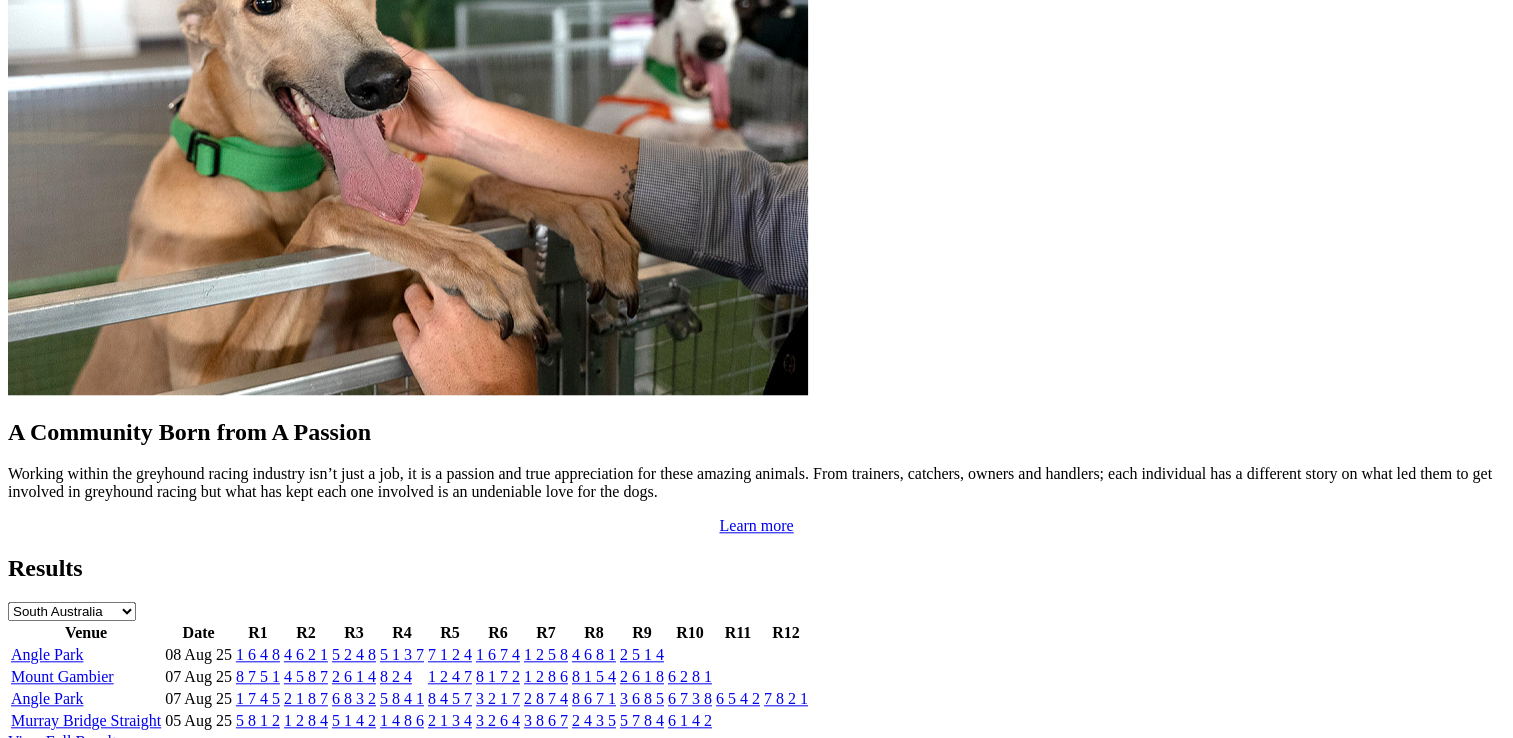click on "Angle Park" at bounding box center [47, 654] 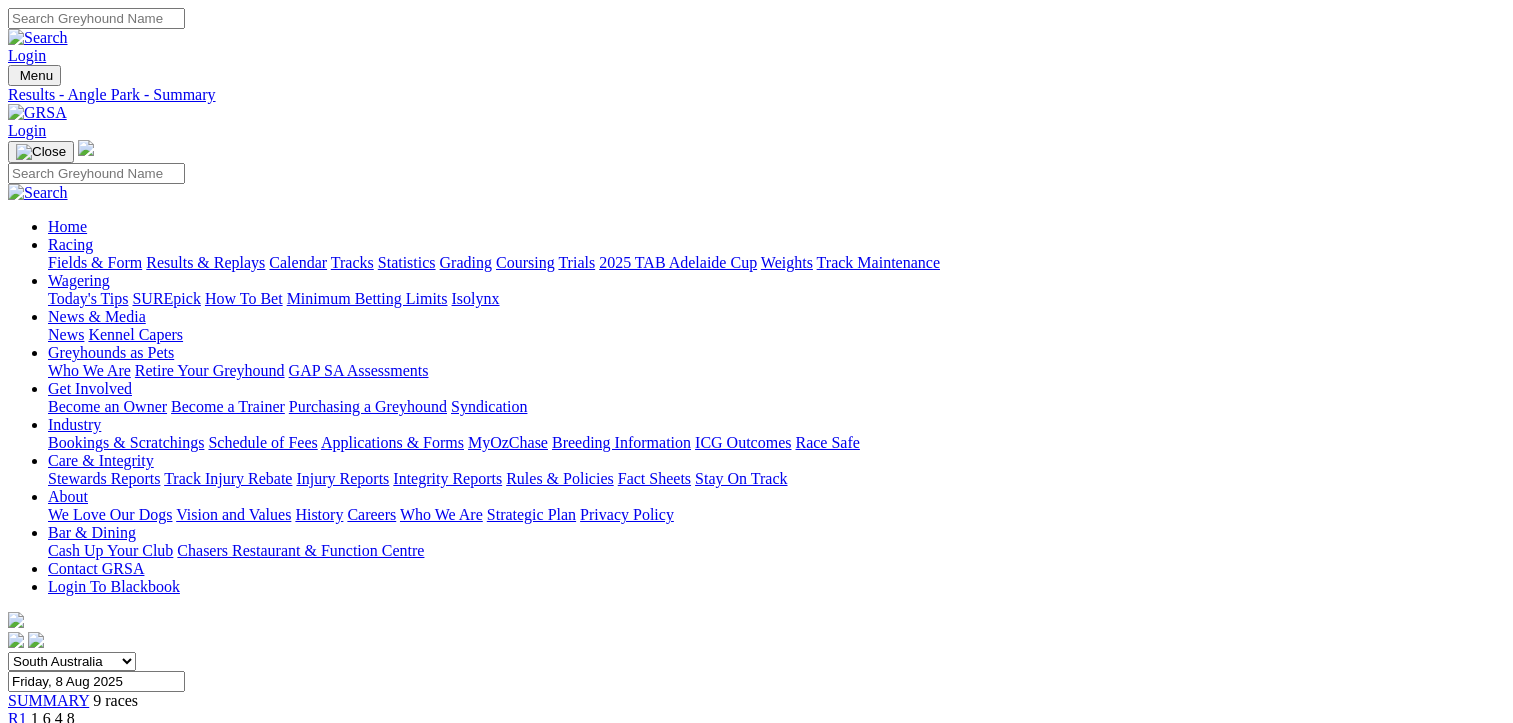 scroll, scrollTop: 0, scrollLeft: 0, axis: both 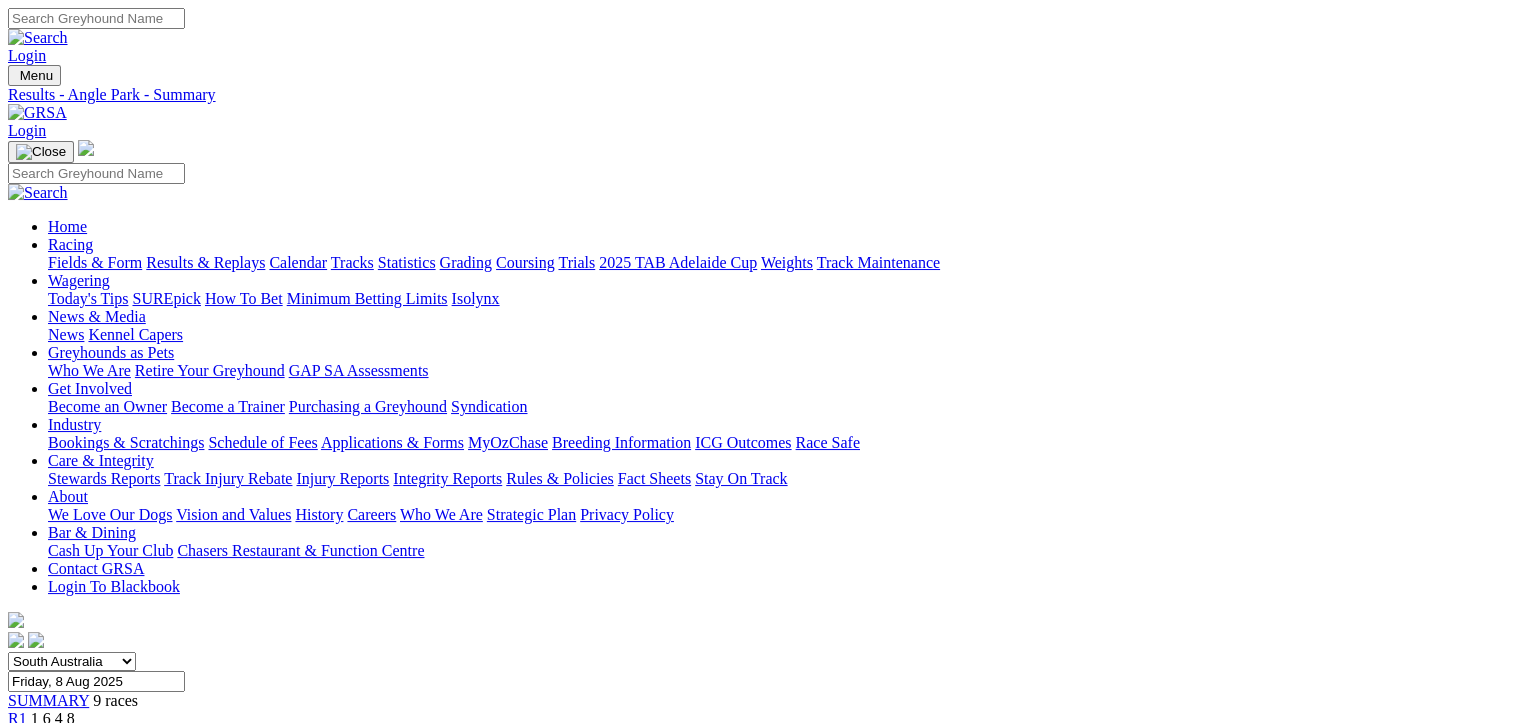 click on "Stewards Report" at bounding box center [61, 952] 